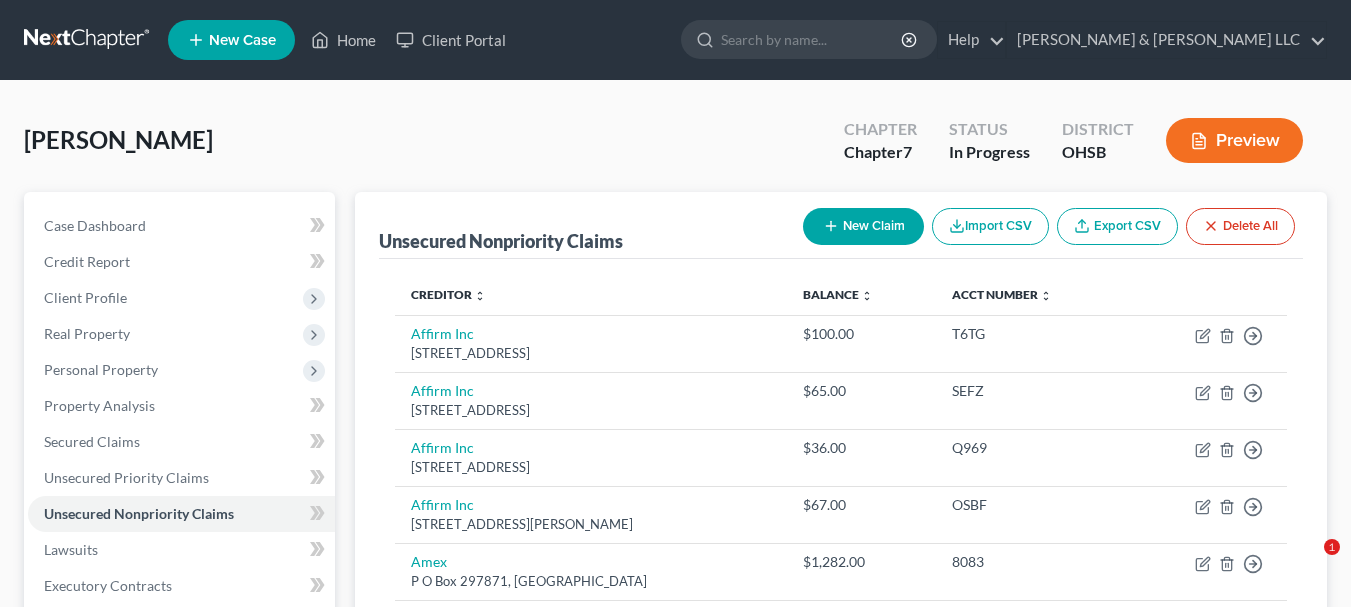 scroll, scrollTop: 0, scrollLeft: 0, axis: both 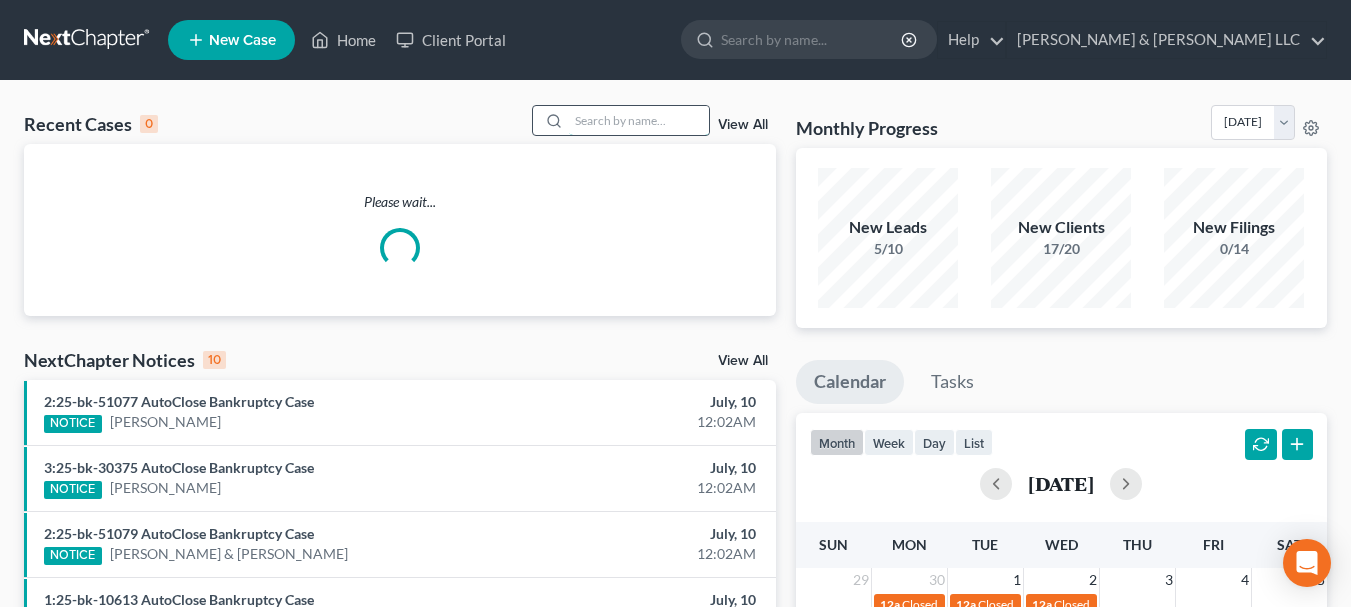 click at bounding box center [639, 120] 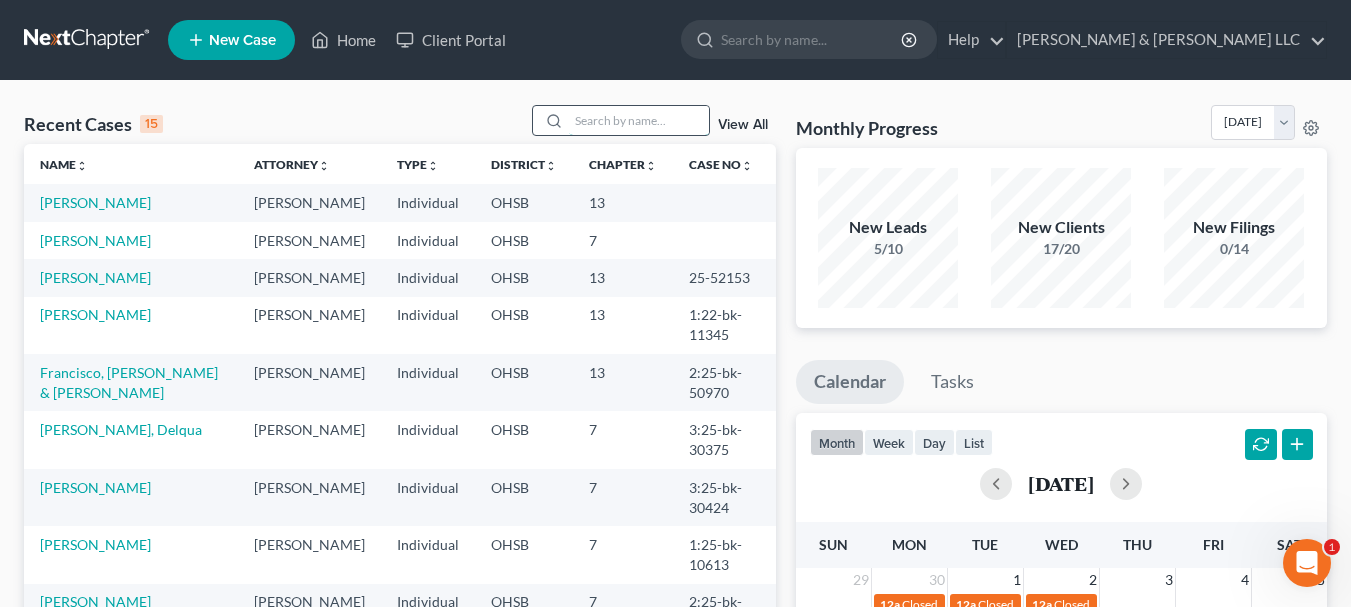 scroll, scrollTop: 0, scrollLeft: 0, axis: both 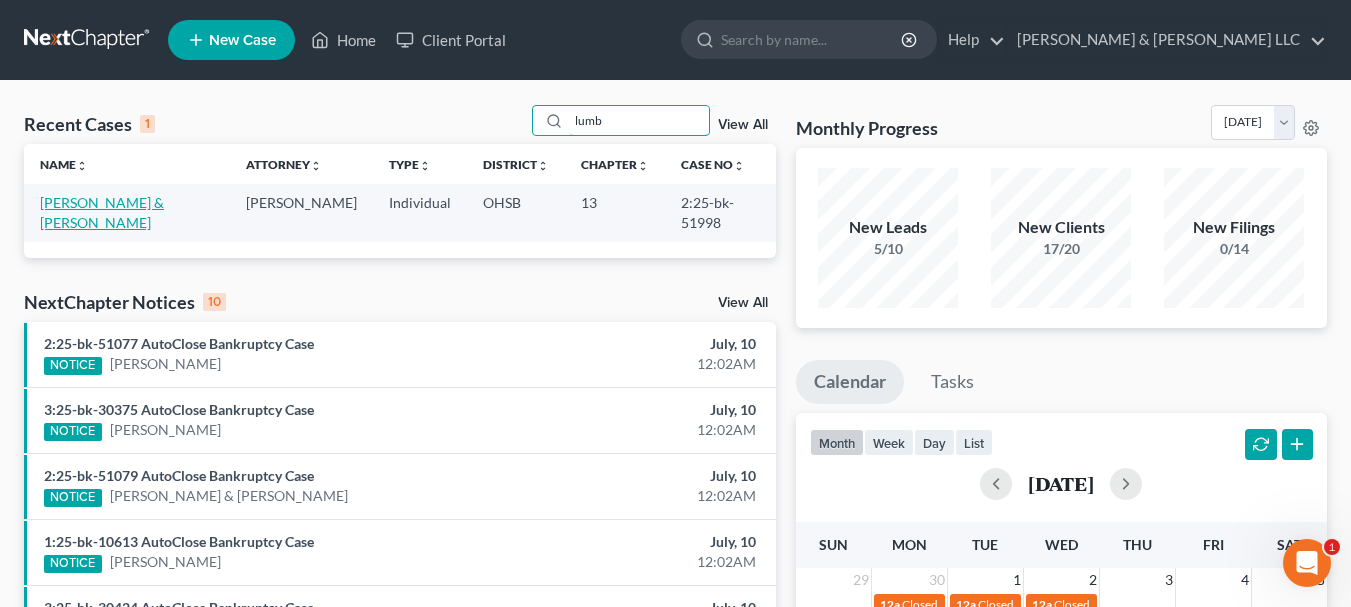 type on "lumb" 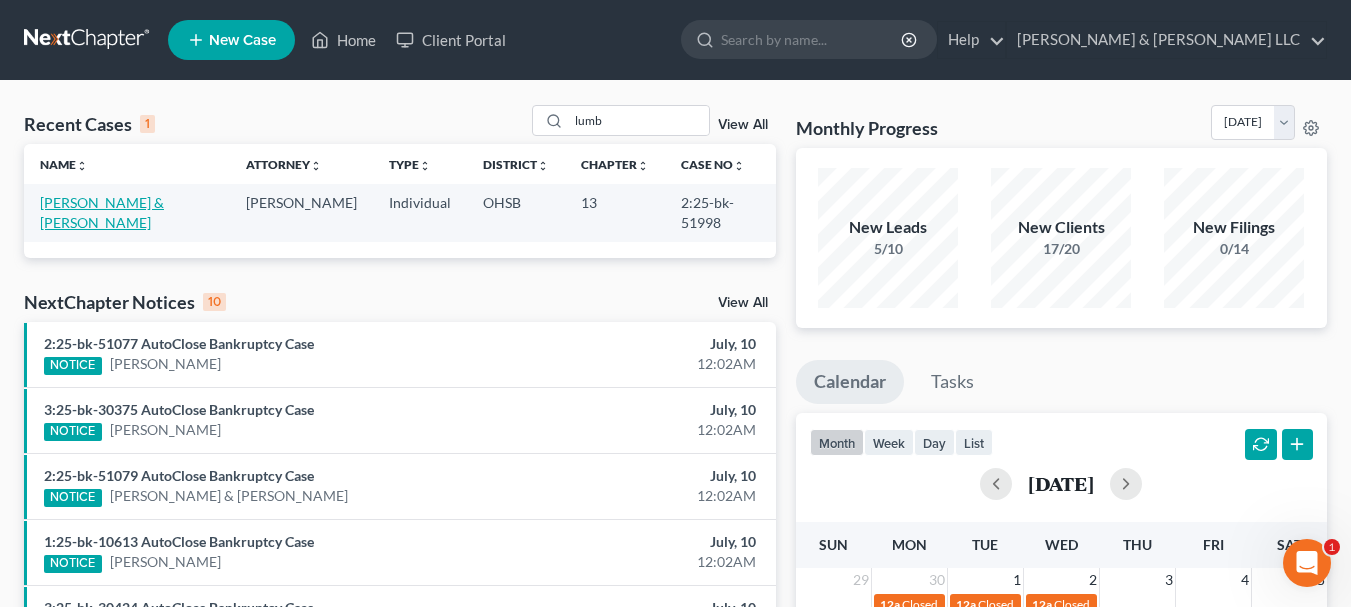 click on "Lumbard, David & Aimee" at bounding box center [102, 212] 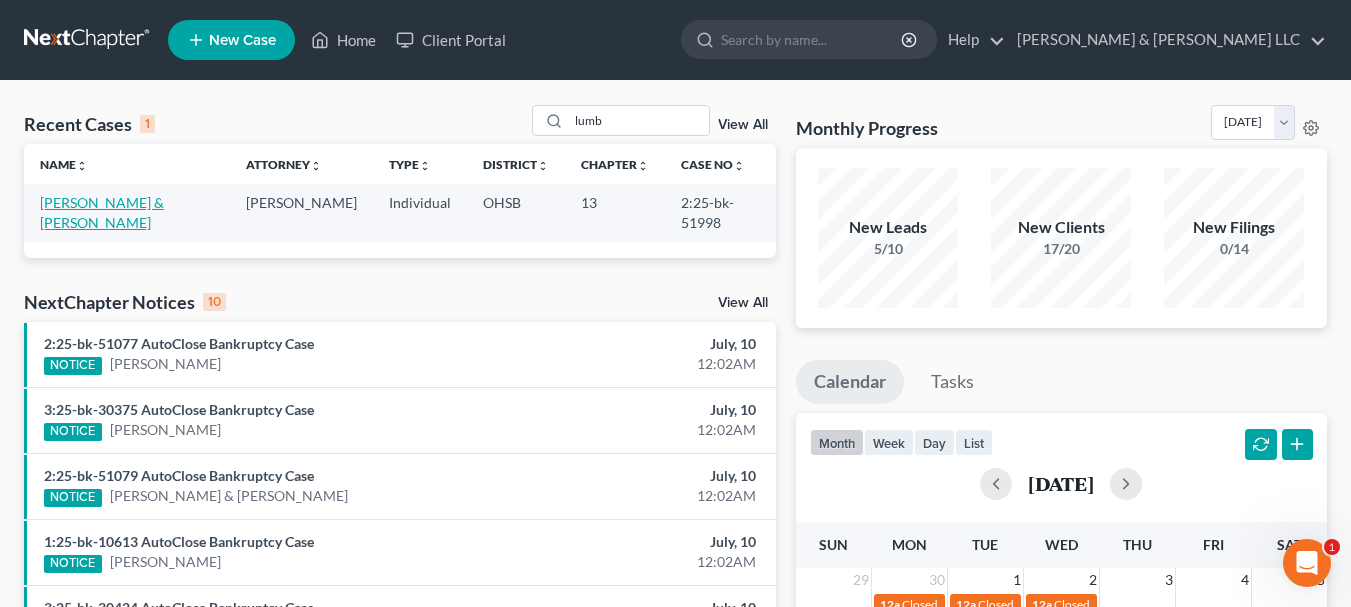 select on "3" 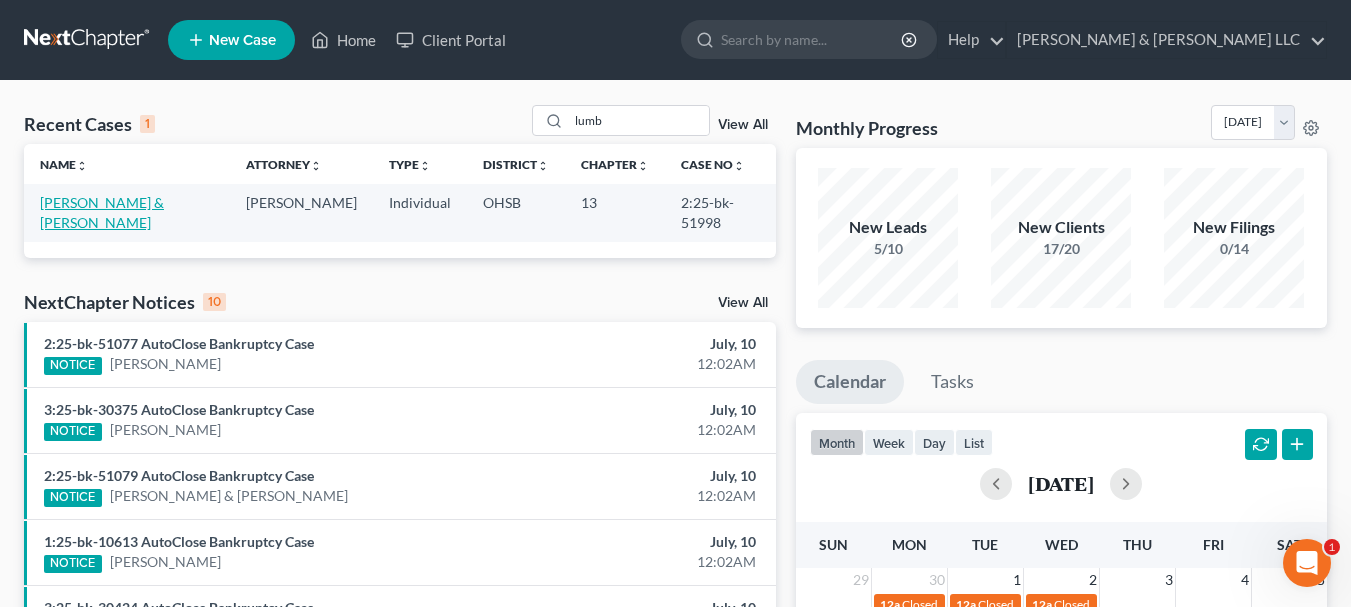 select on "6" 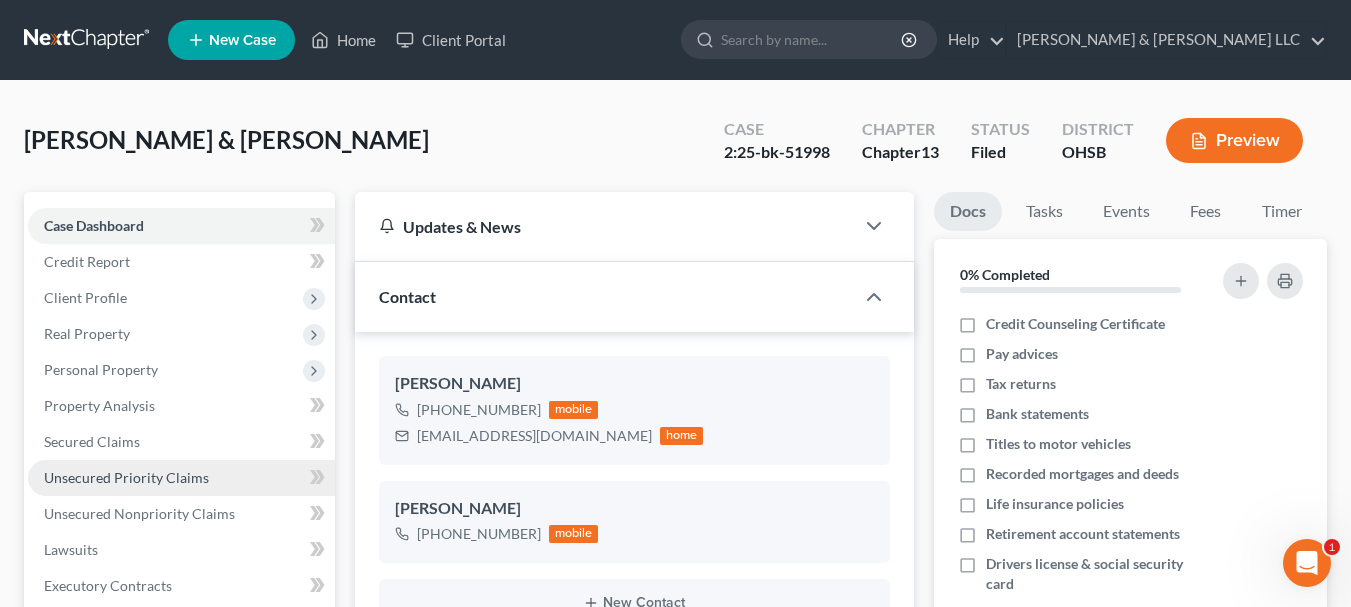 click on "Unsecured Priority Claims" at bounding box center (181, 478) 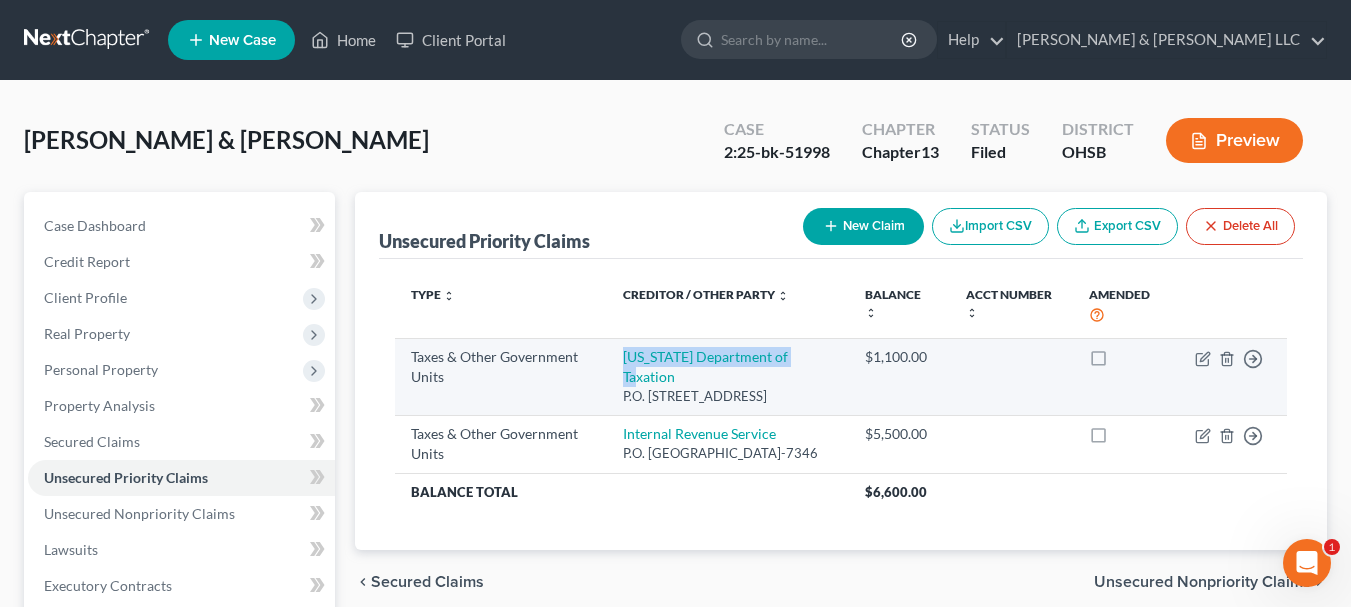 drag, startPoint x: 814, startPoint y: 361, endPoint x: 616, endPoint y: 363, distance: 198.0101 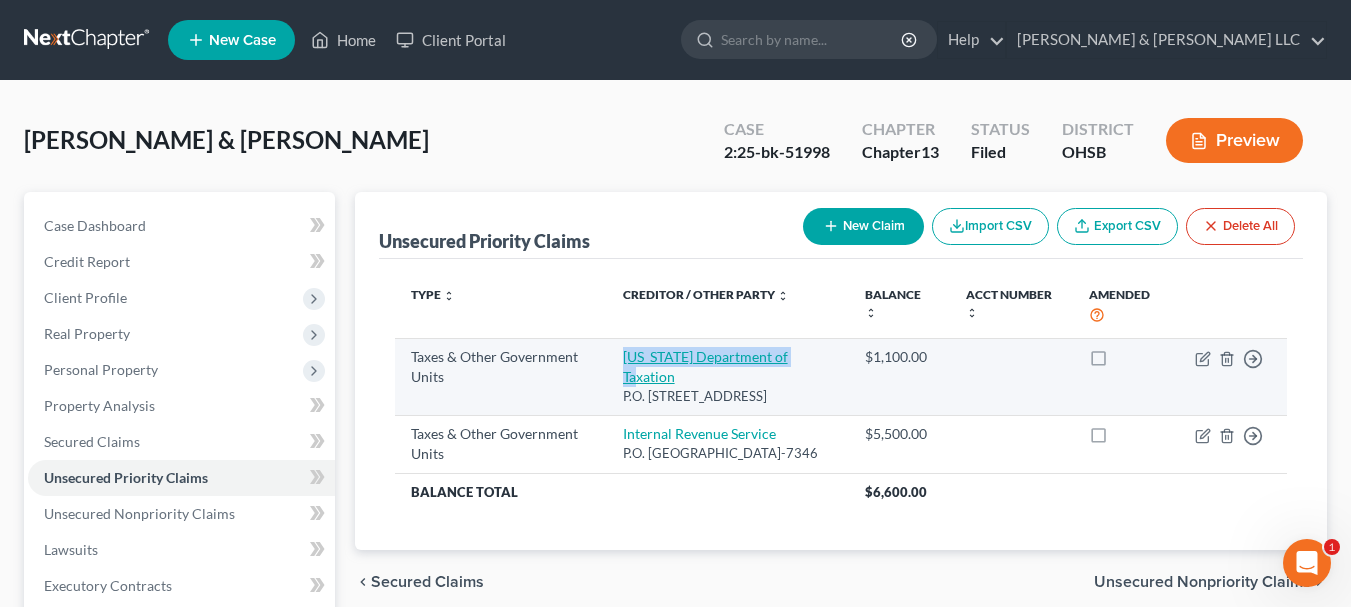 copy on "Ohio Department of Taxation" 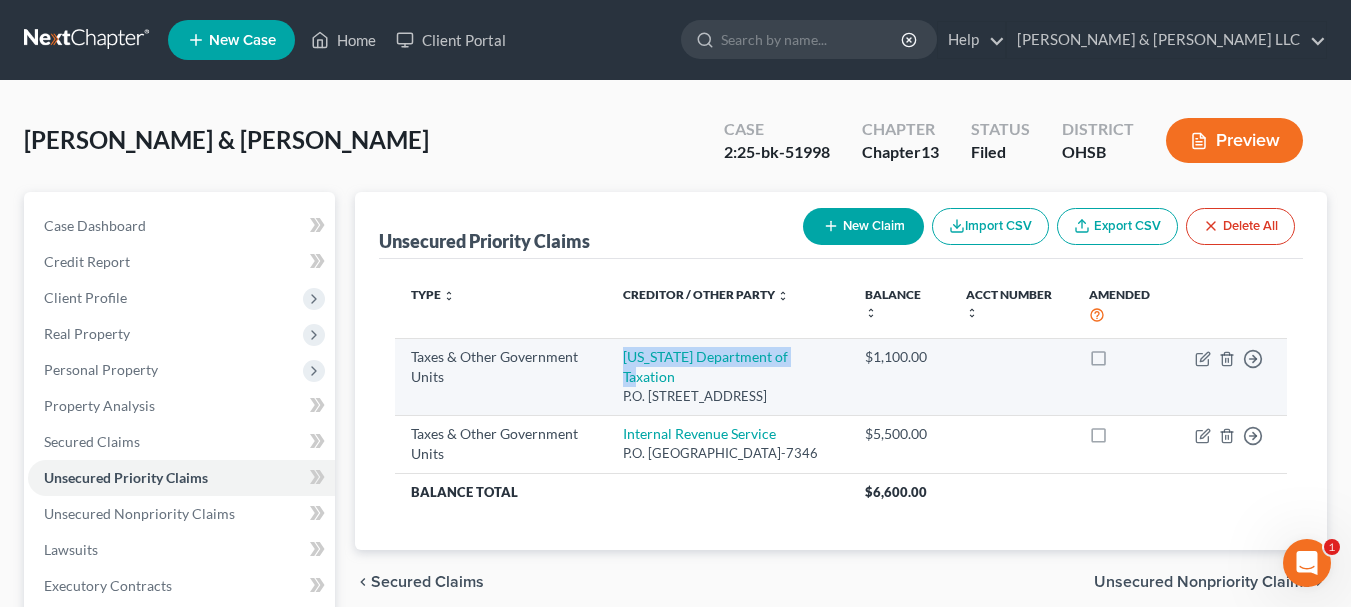 drag, startPoint x: 706, startPoint y: 398, endPoint x: 608, endPoint y: 367, distance: 102.78619 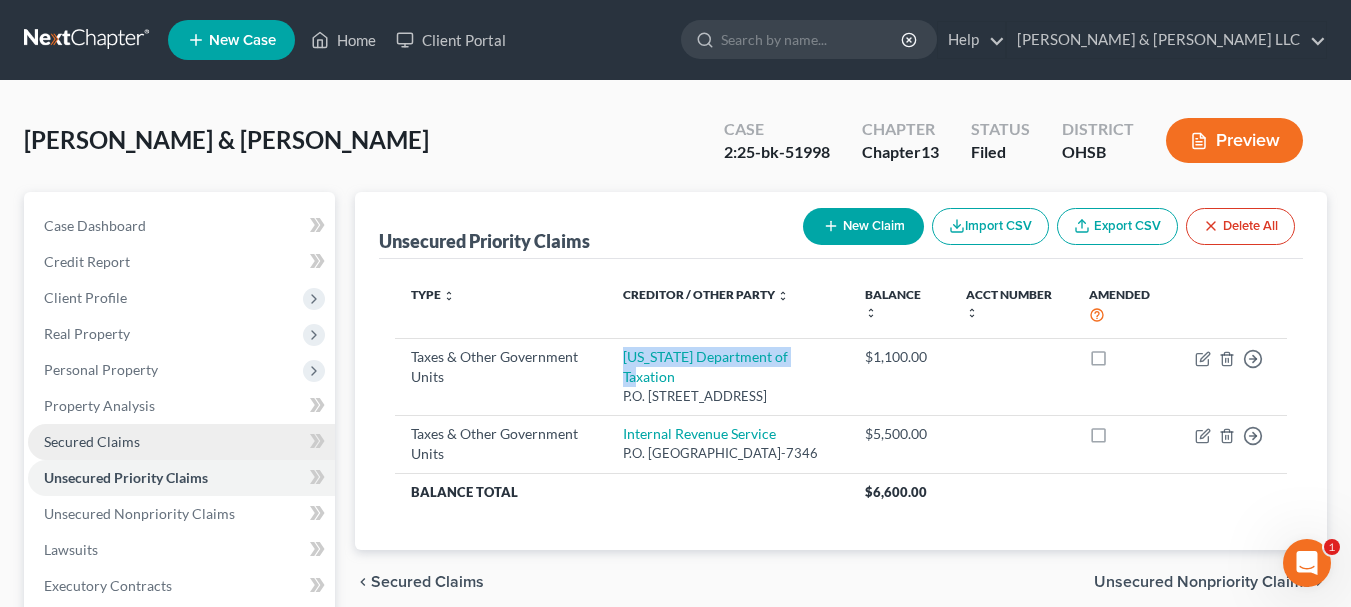 click on "Secured Claims" at bounding box center (92, 441) 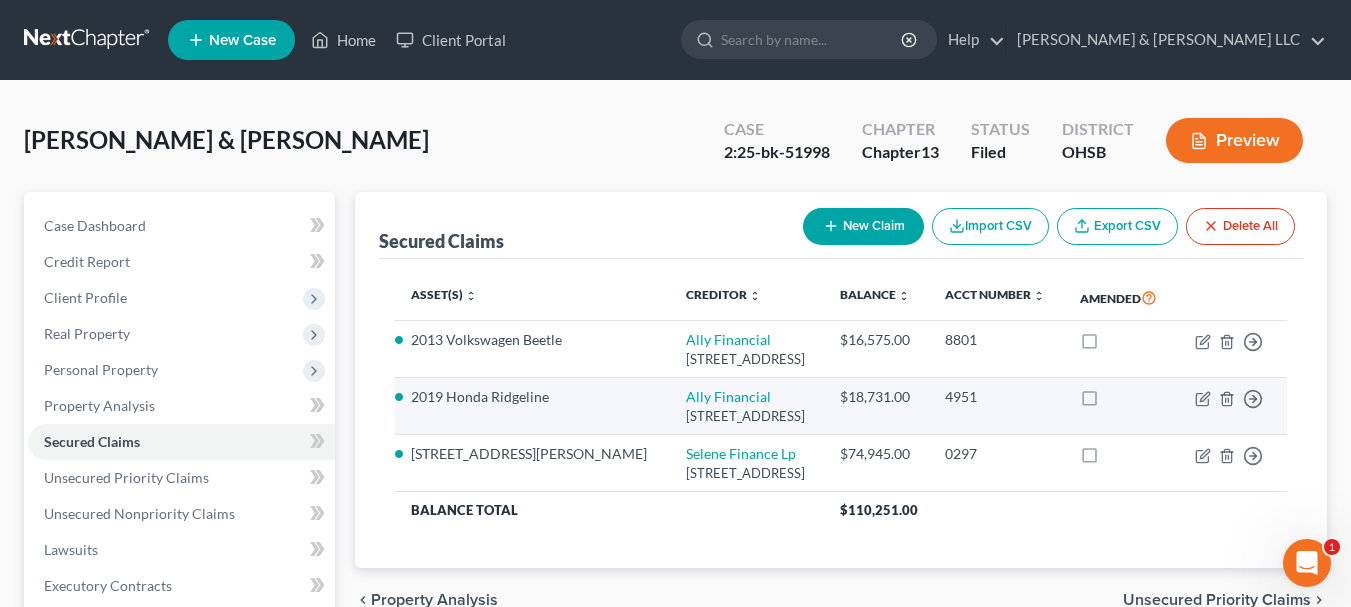drag, startPoint x: 629, startPoint y: 469, endPoint x: 582, endPoint y: 438, distance: 56.302753 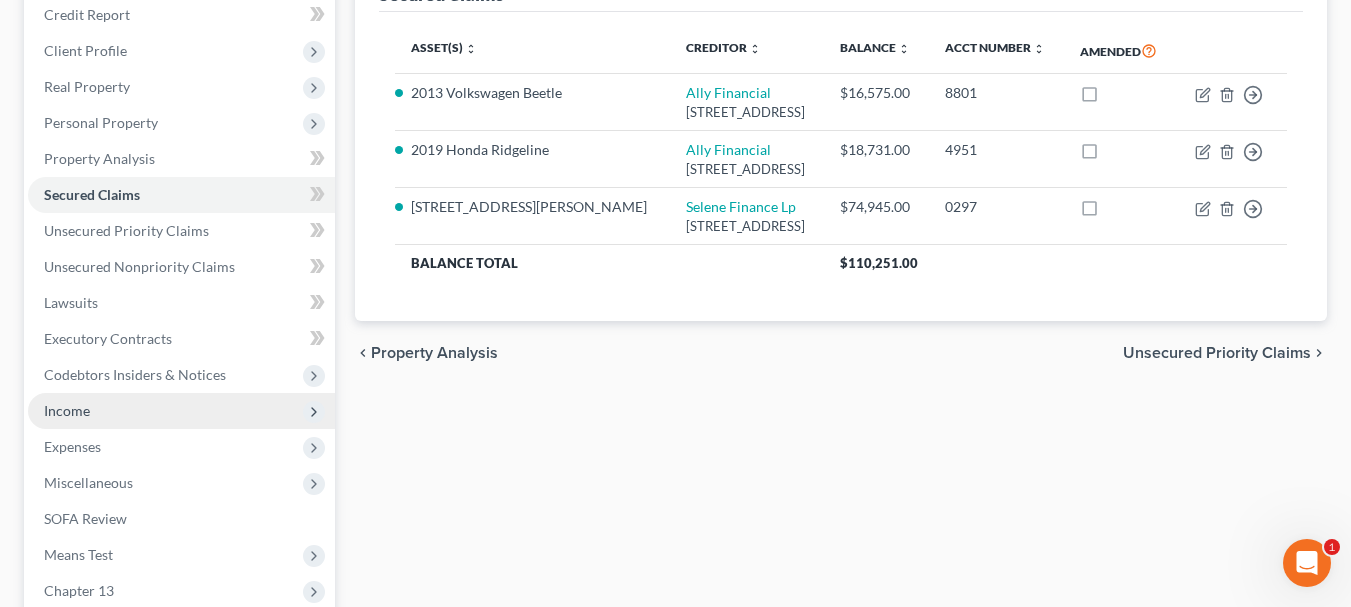 scroll, scrollTop: 492, scrollLeft: 0, axis: vertical 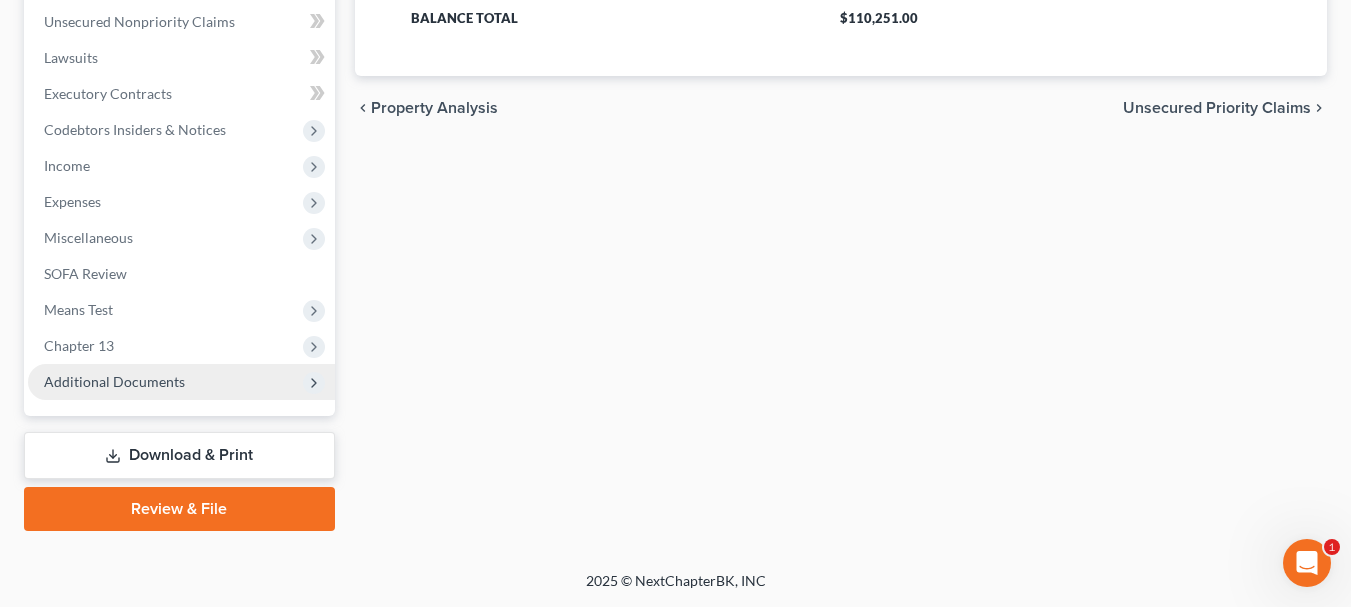 click on "Additional Documents" at bounding box center (114, 381) 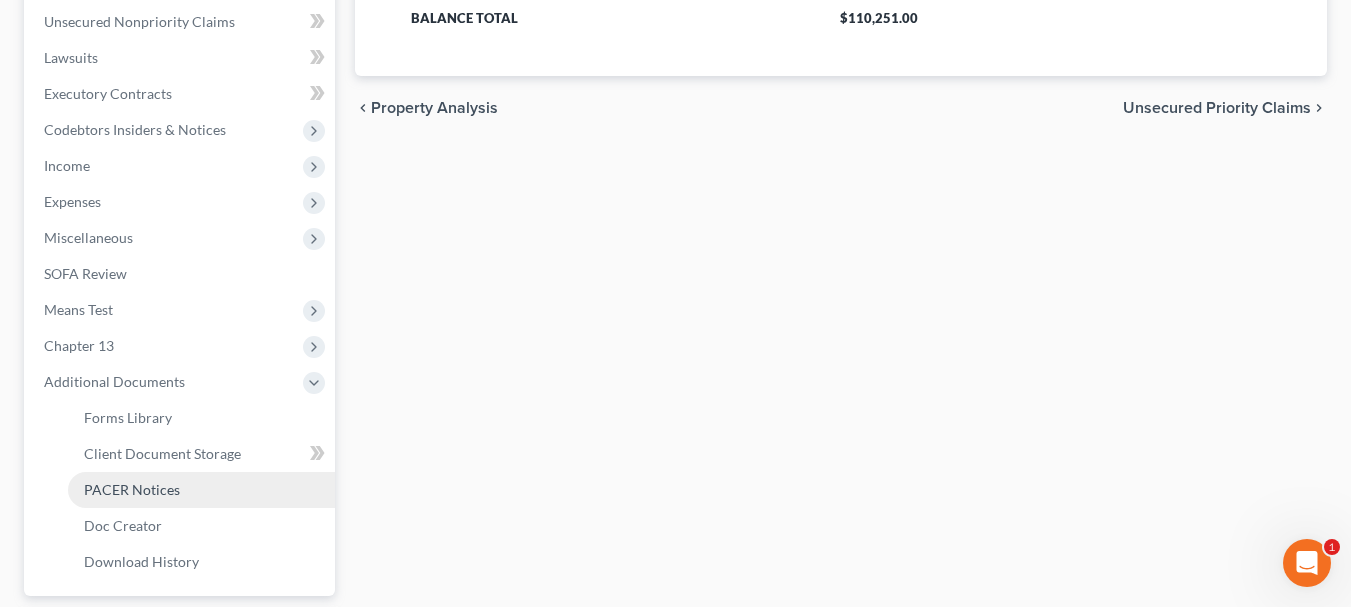 click on "PACER Notices" at bounding box center [132, 489] 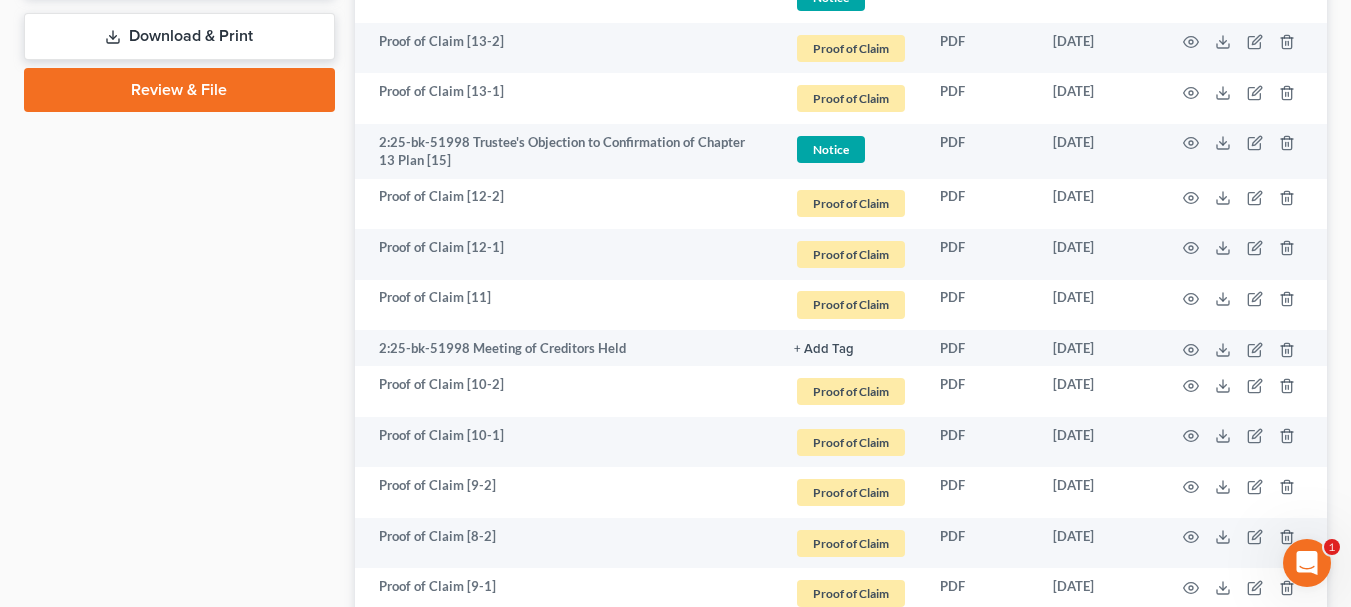 scroll, scrollTop: 1100, scrollLeft: 0, axis: vertical 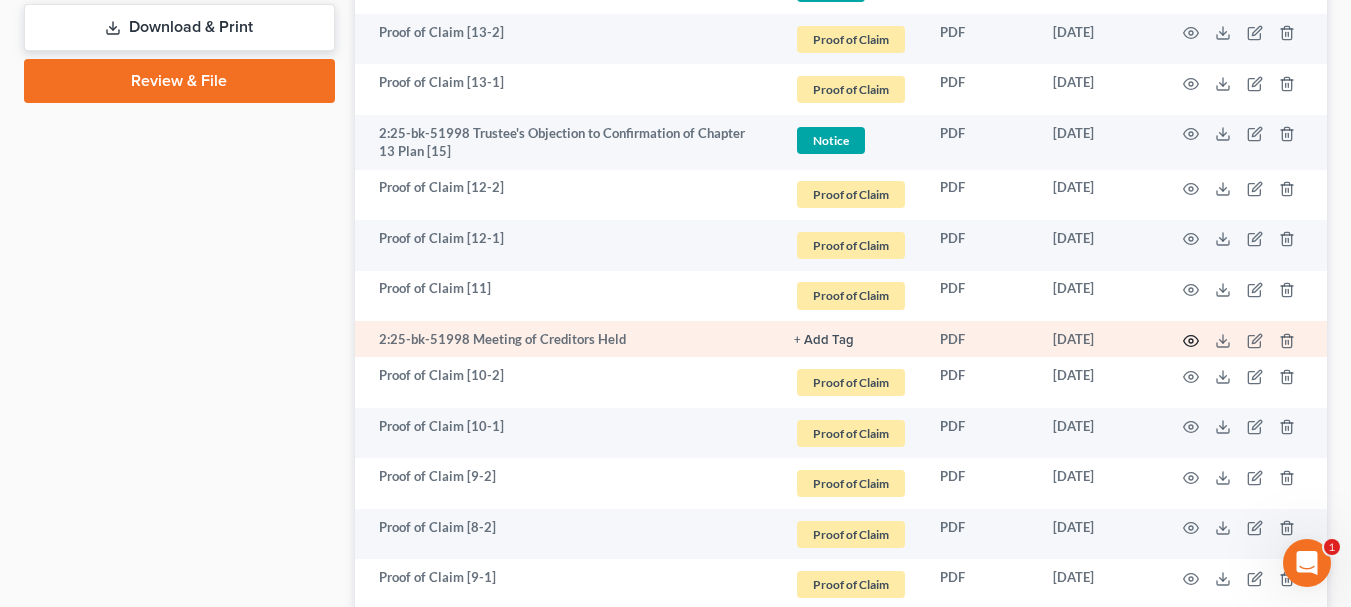 click 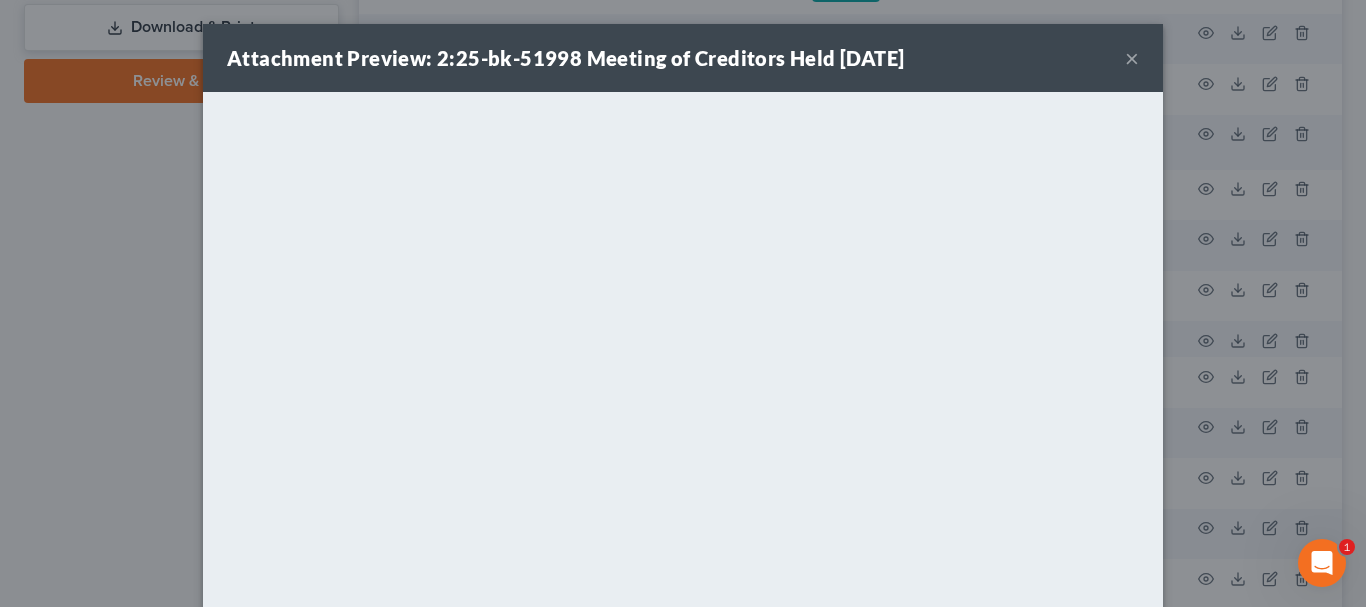 click on "×" at bounding box center (1132, 58) 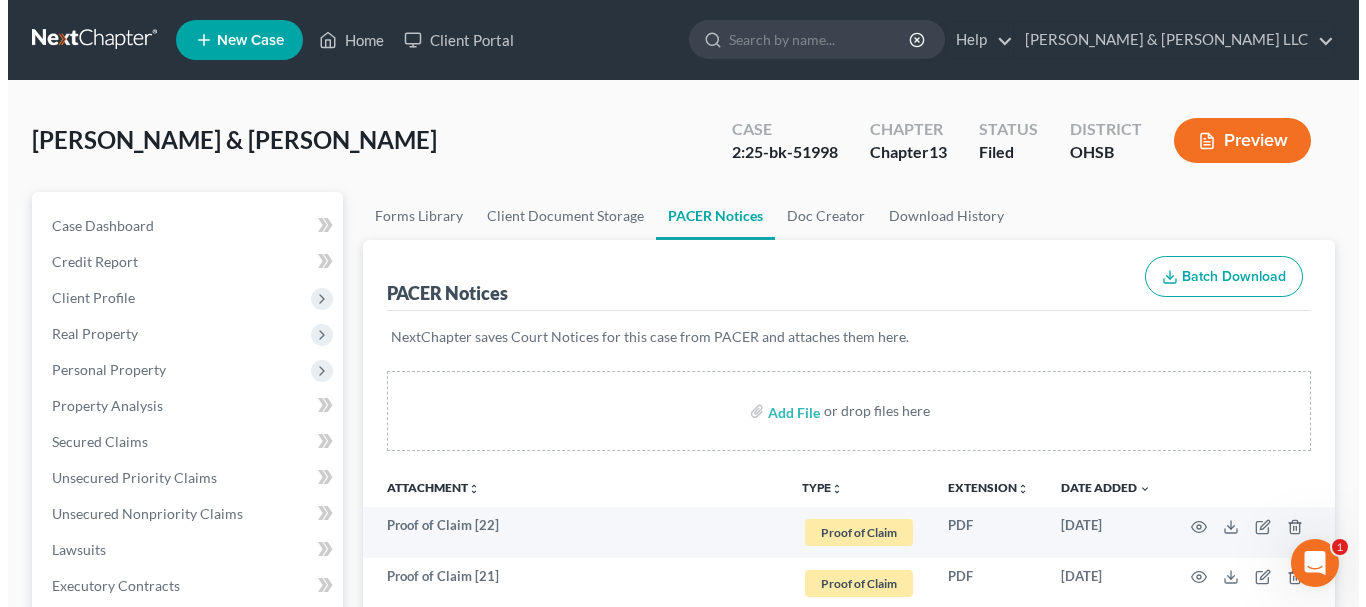 scroll, scrollTop: 400, scrollLeft: 0, axis: vertical 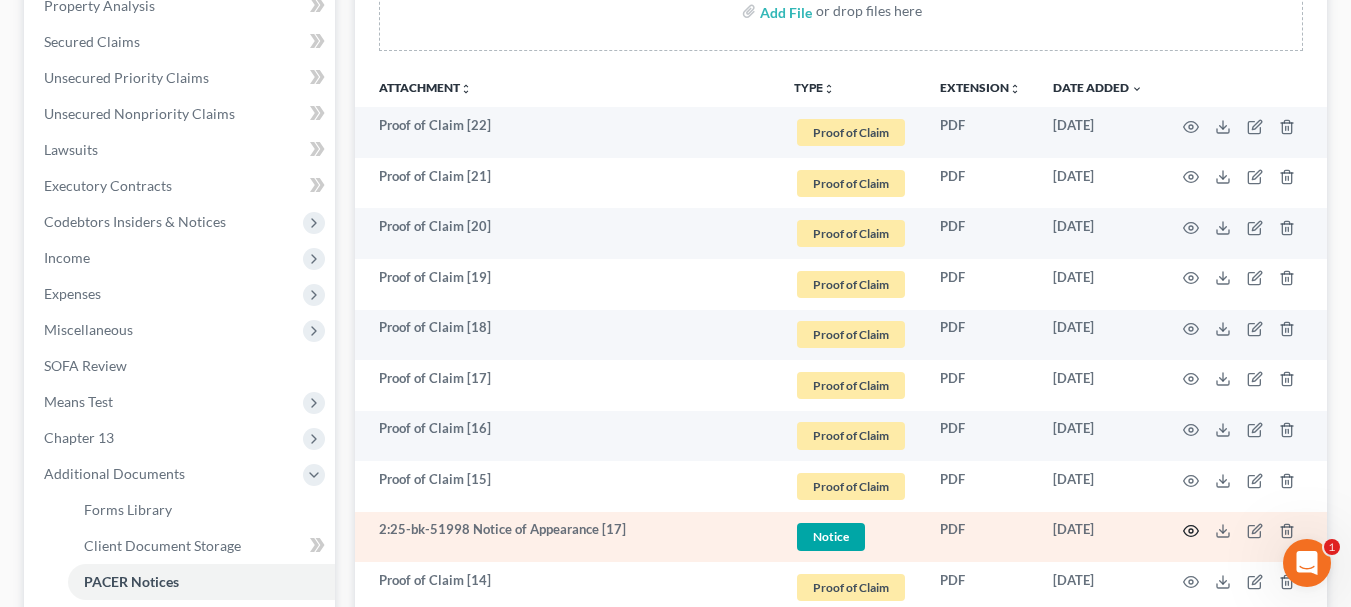 click 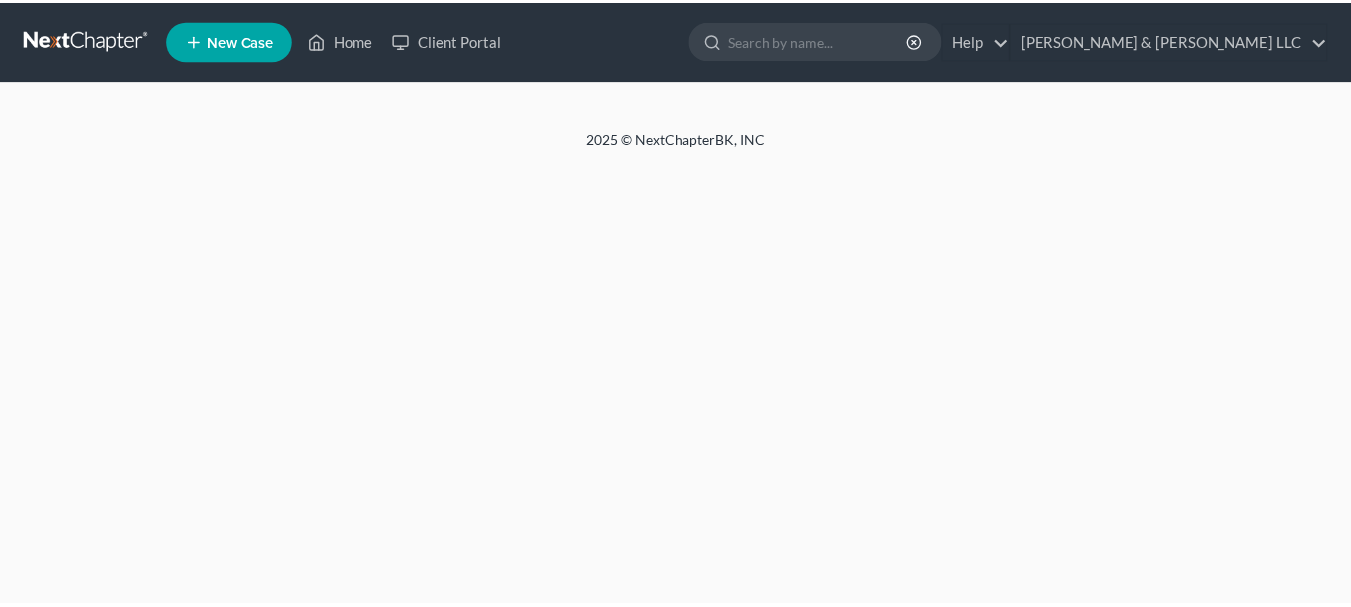 scroll, scrollTop: 0, scrollLeft: 0, axis: both 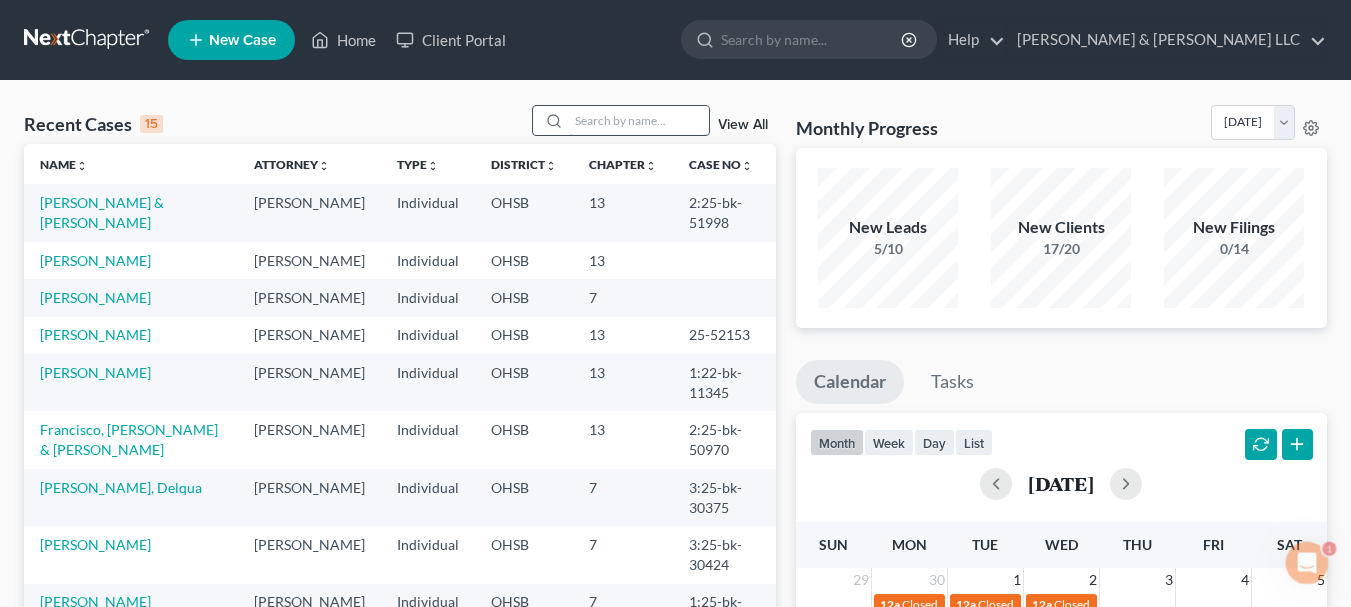 click at bounding box center (639, 120) 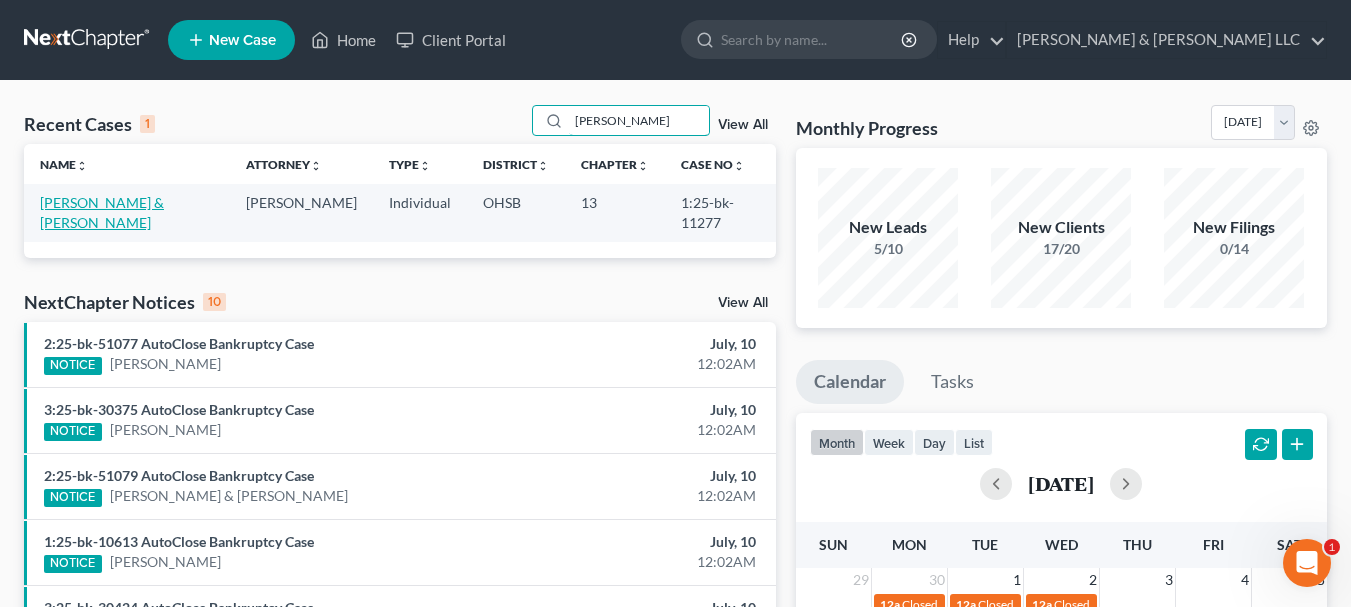 type on "[PERSON_NAME]" 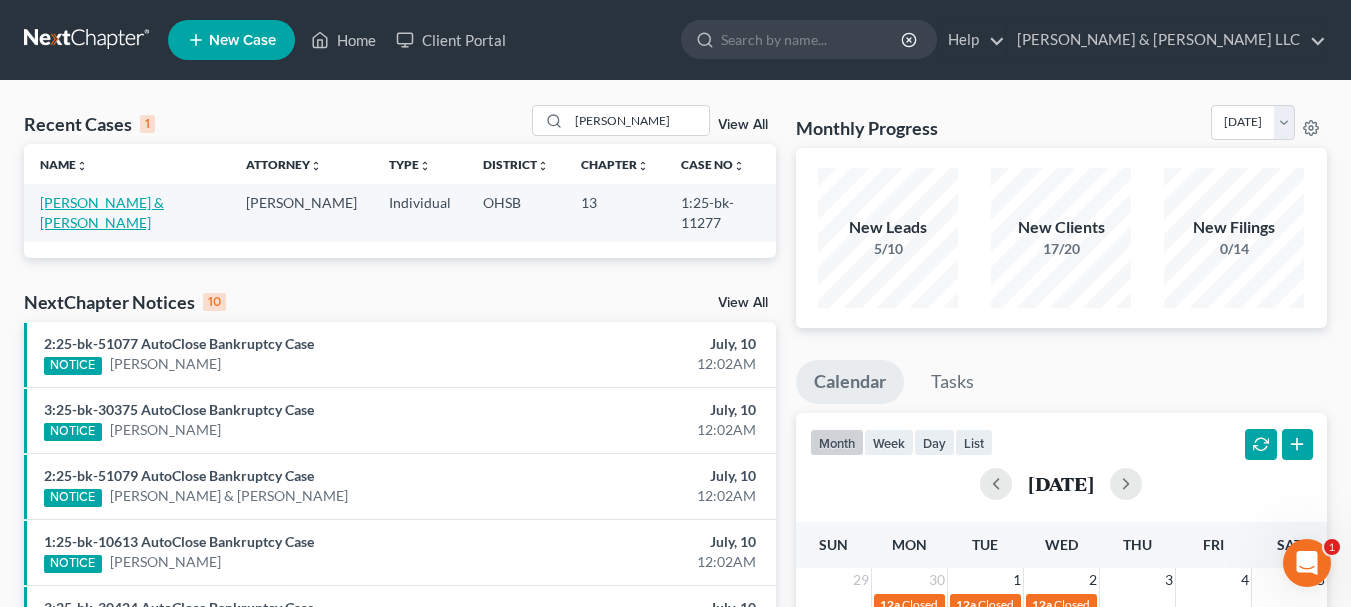 click on "[PERSON_NAME] & [PERSON_NAME]" at bounding box center [102, 212] 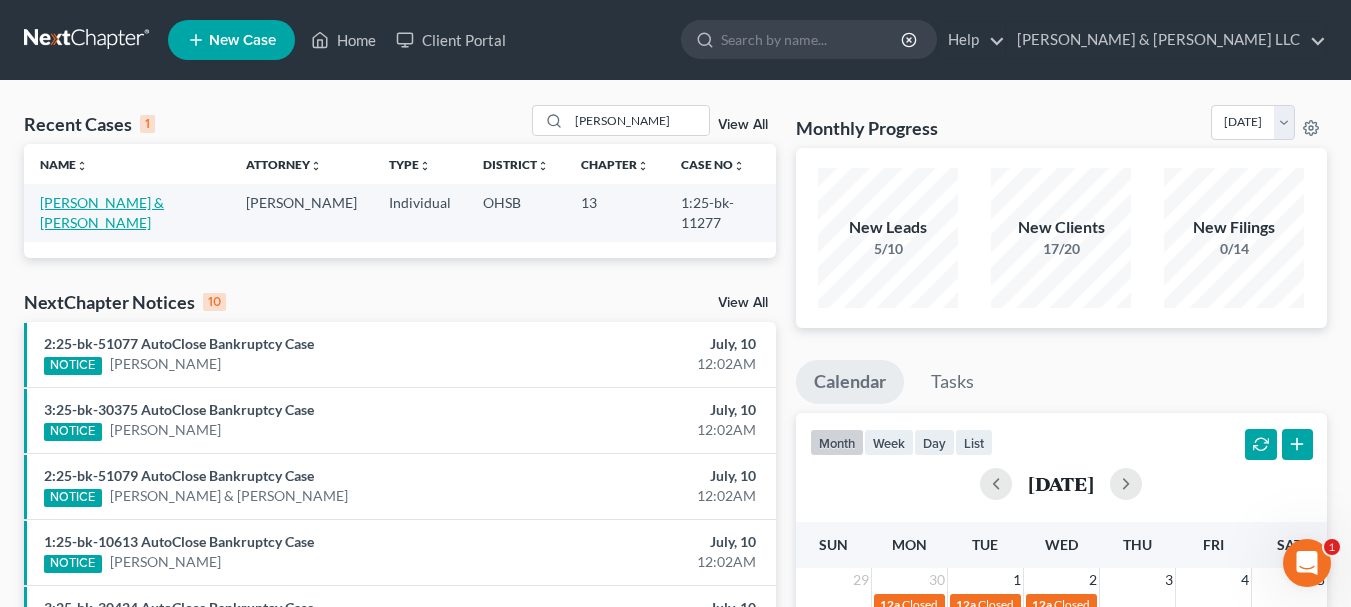 select on "3" 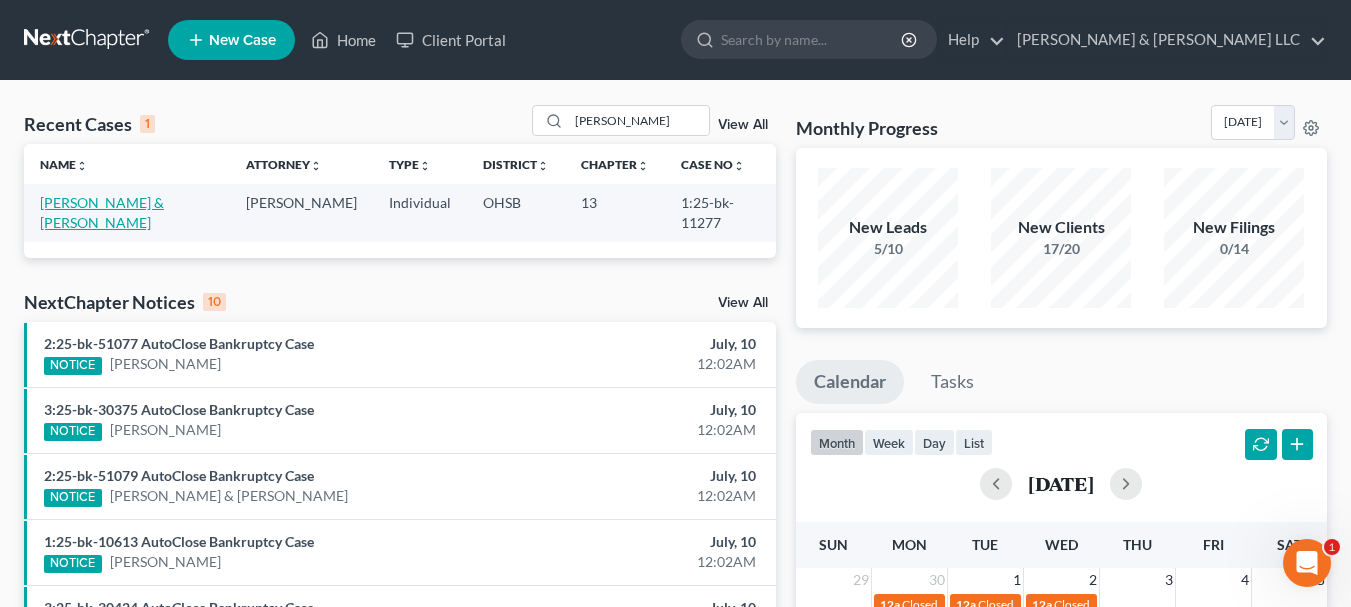 select on "4" 